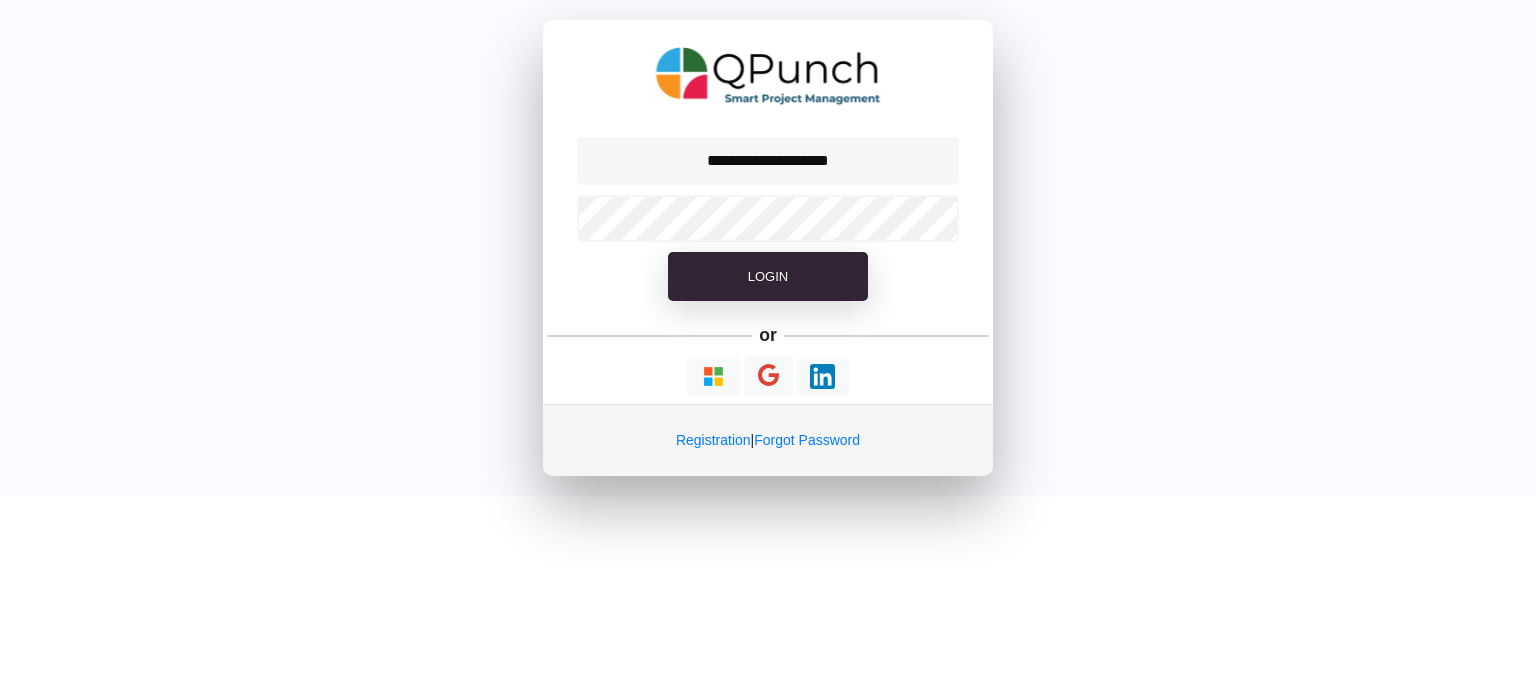 scroll, scrollTop: 0, scrollLeft: 0, axis: both 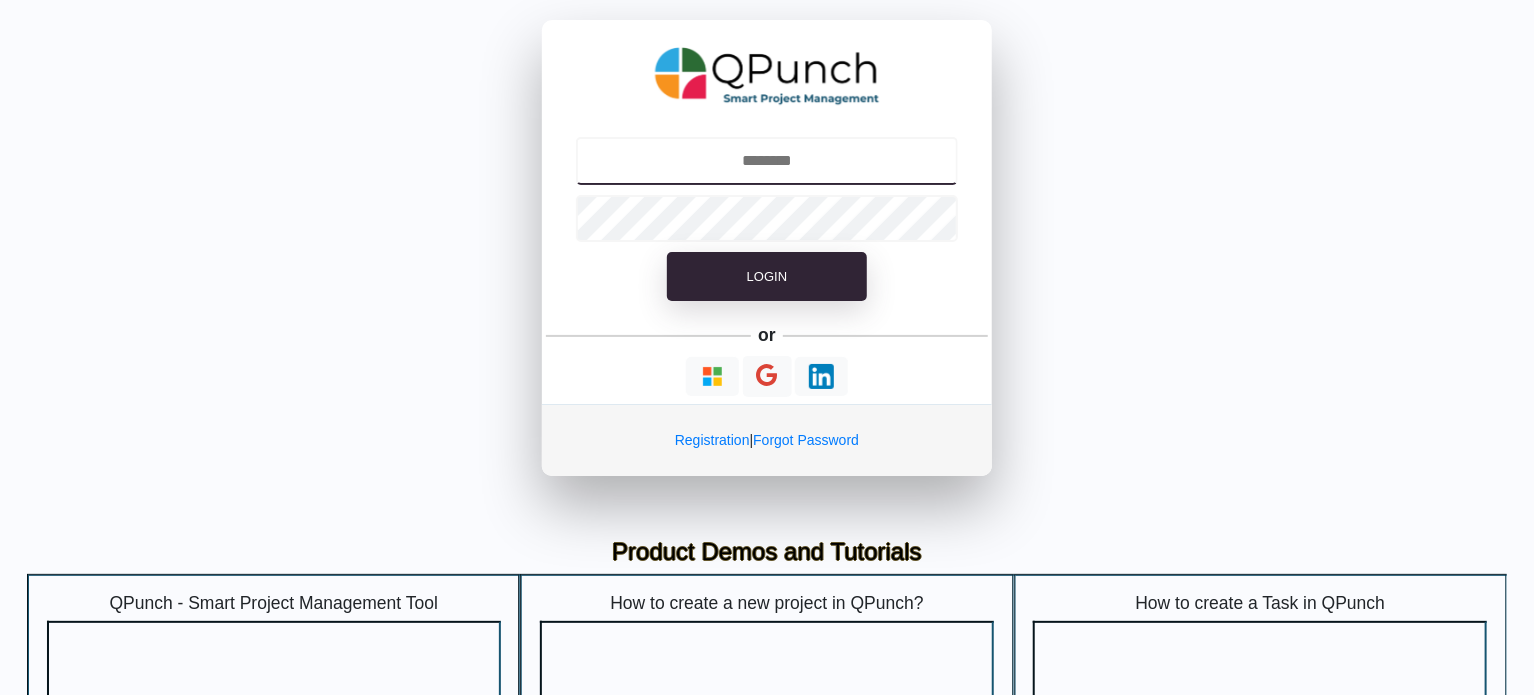 type on "**********" 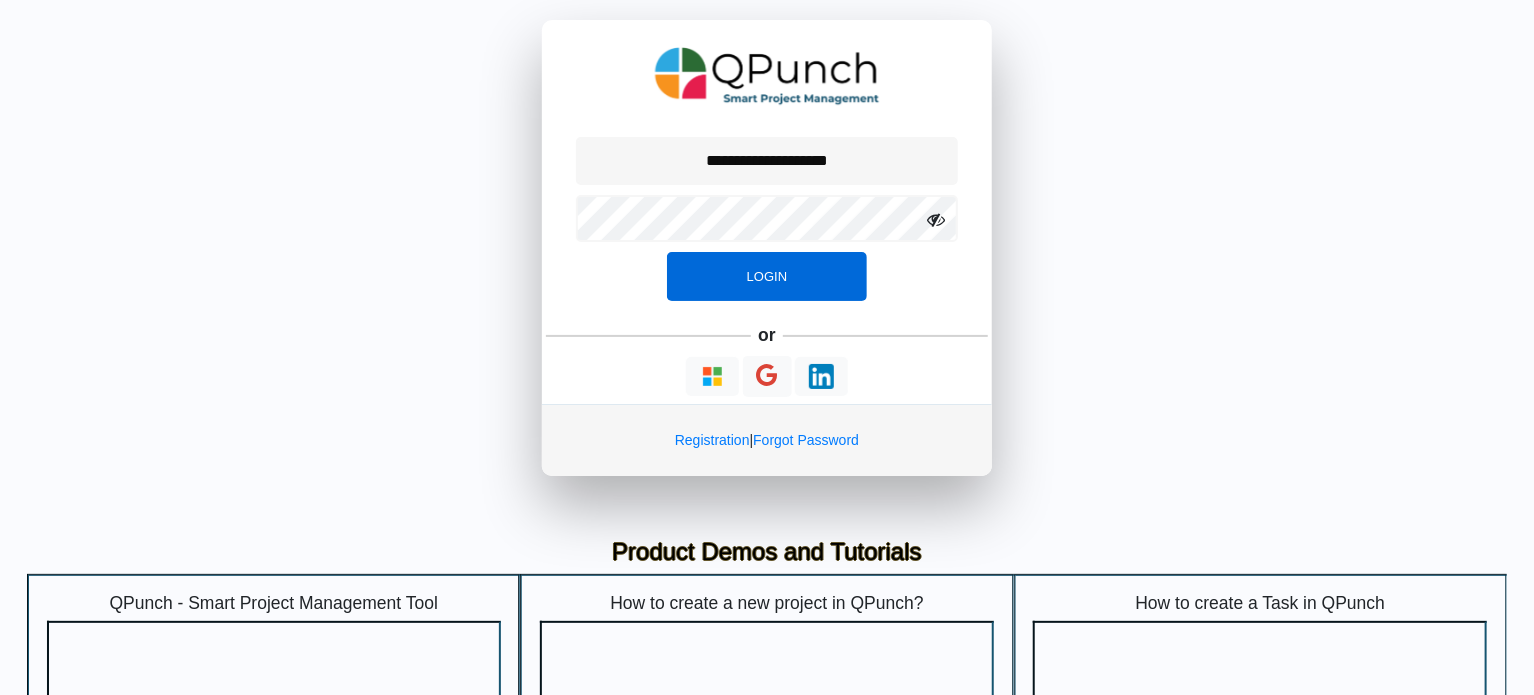click on "Login" at bounding box center (767, 277) 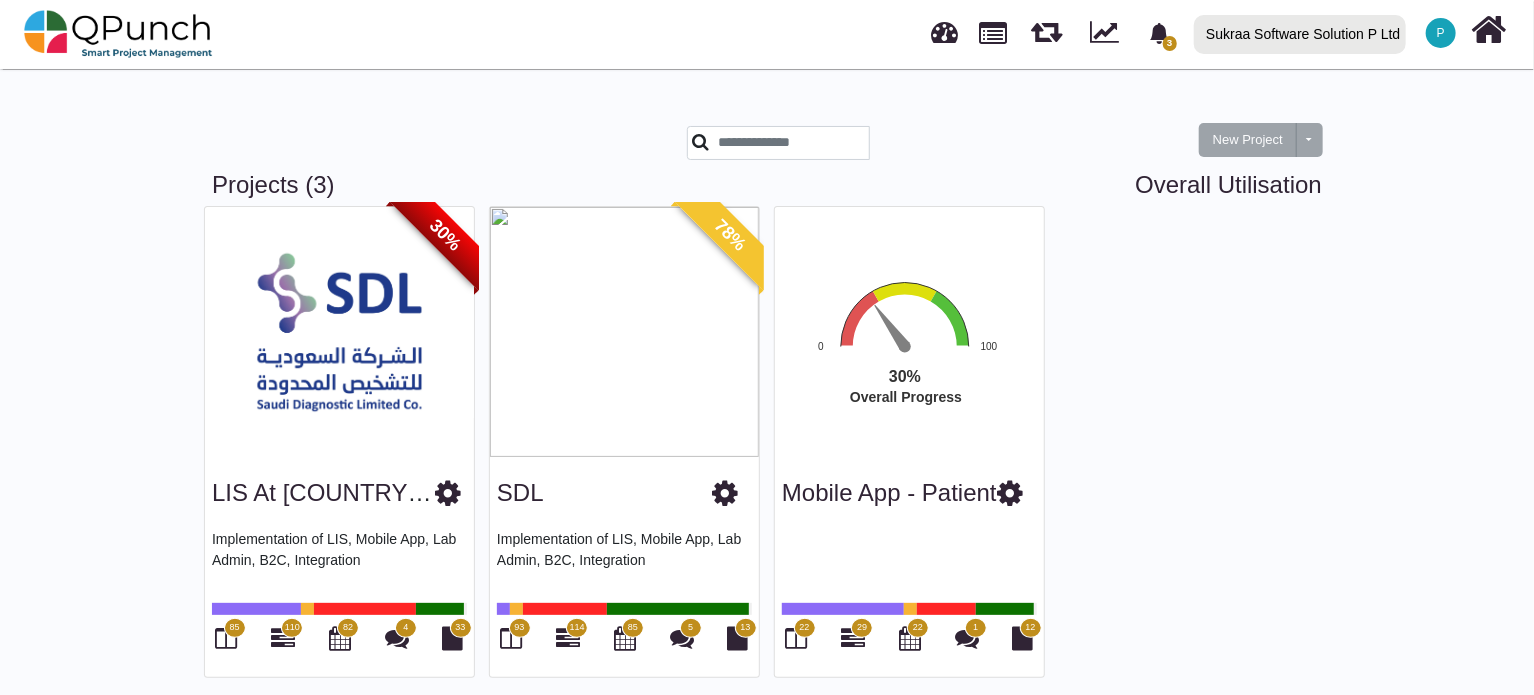 click at bounding box center (339, 332) 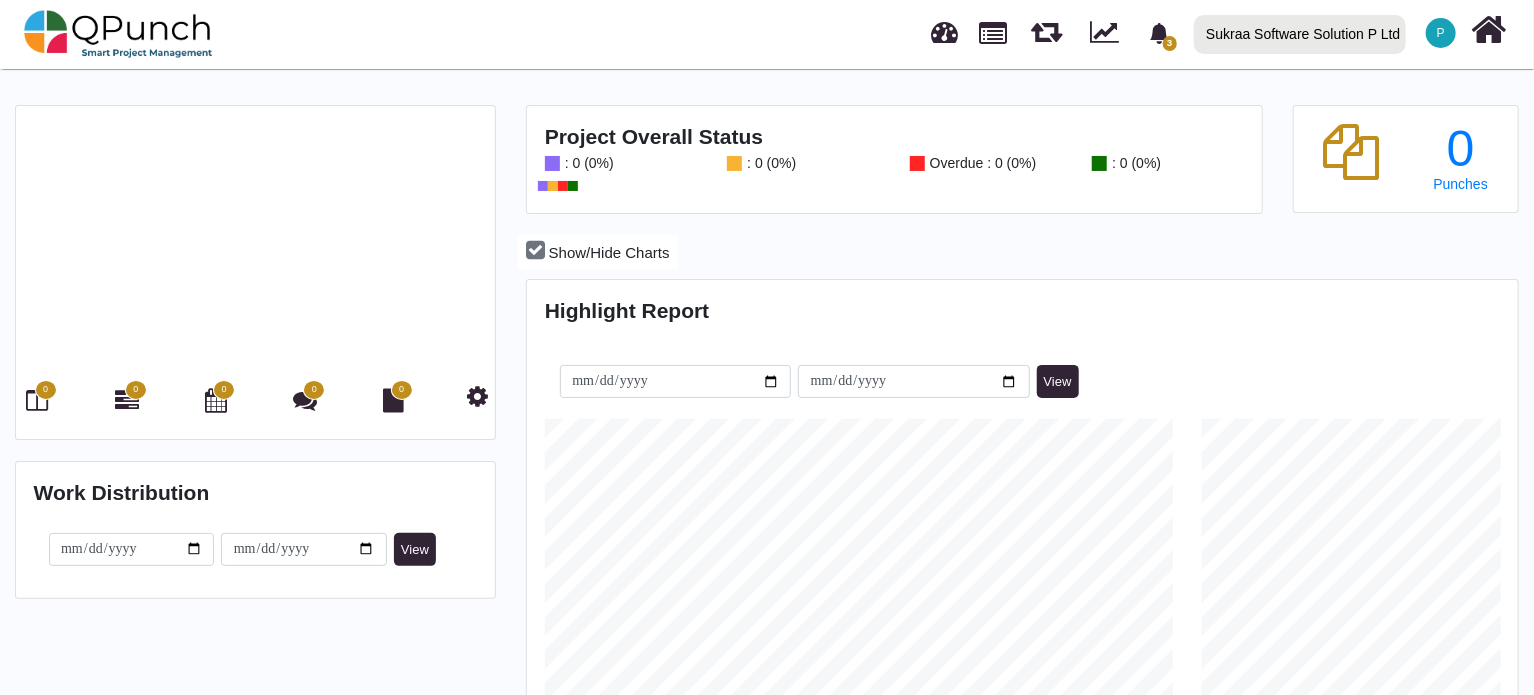 scroll, scrollTop: 999685, scrollLeft: 999342, axis: both 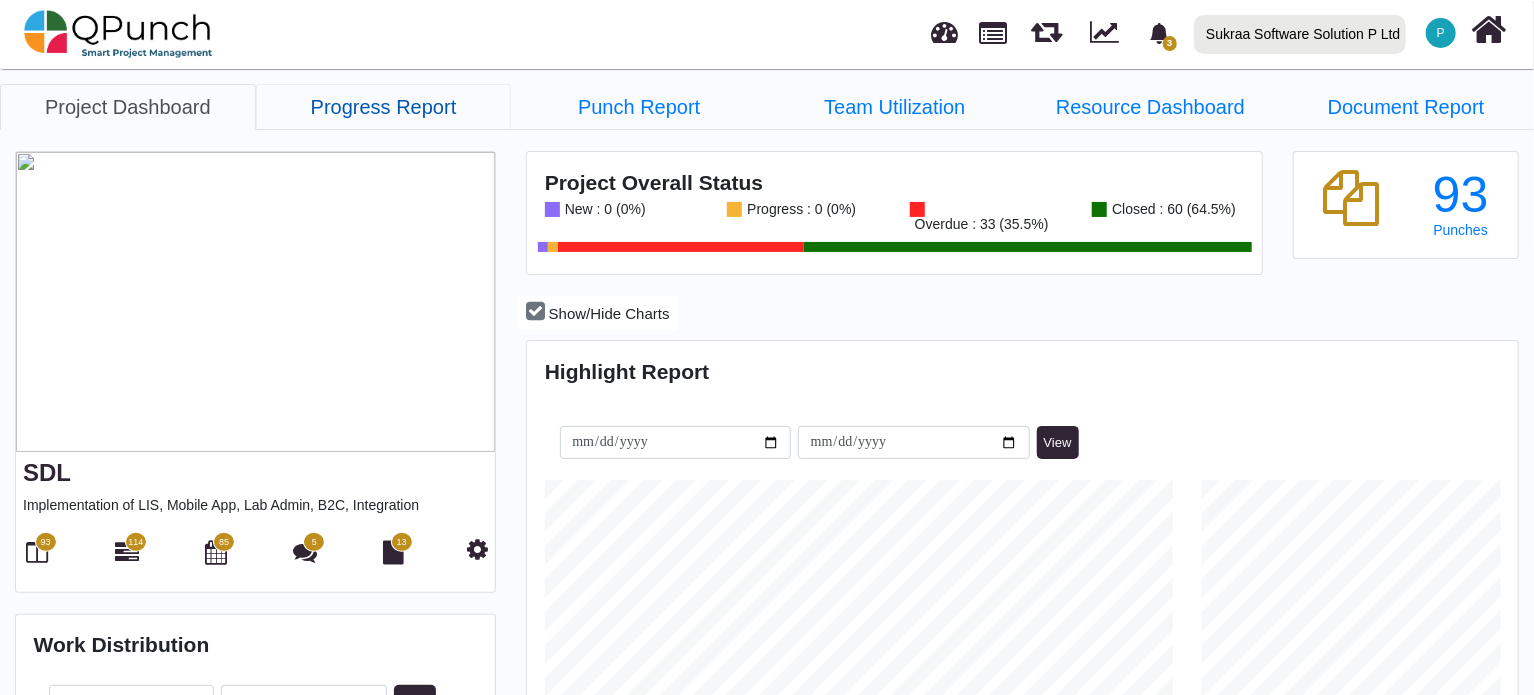 click on "Progress Report" at bounding box center [128, 107] 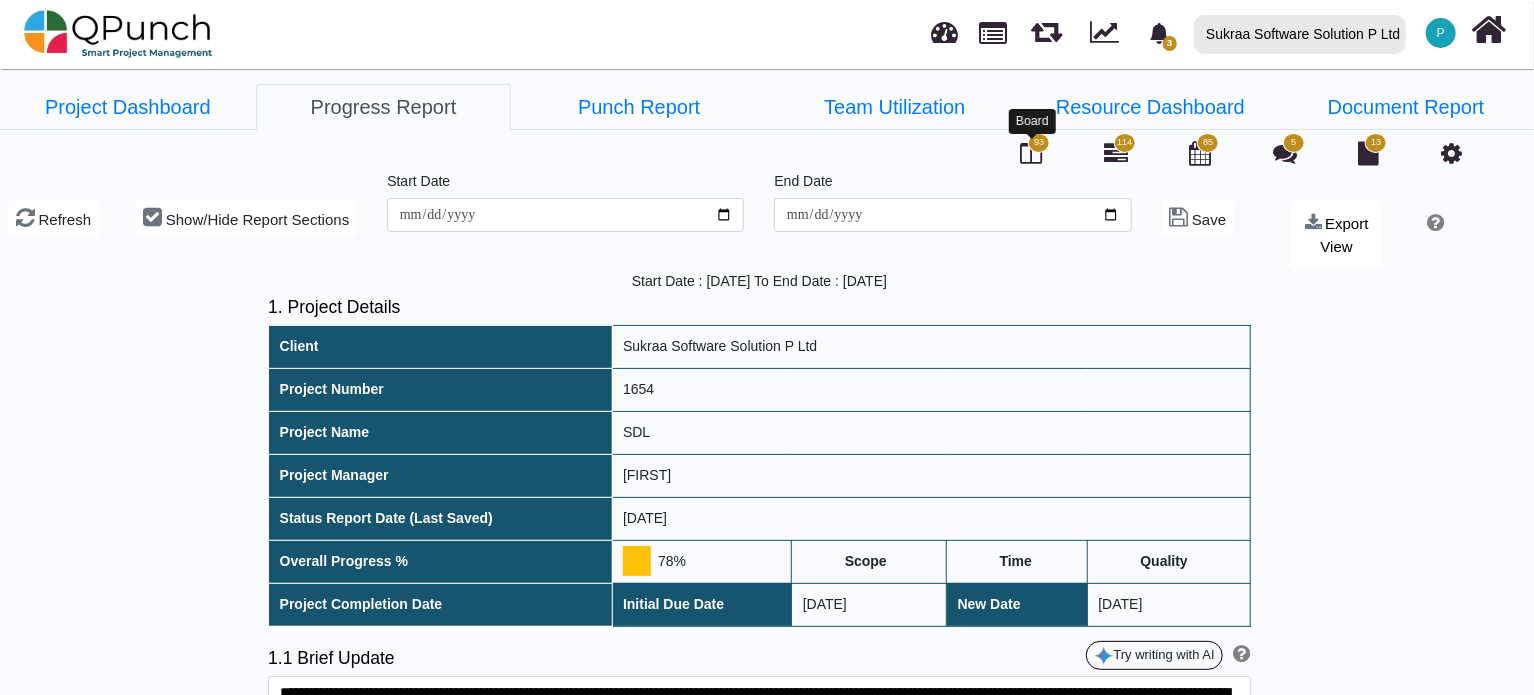 click at bounding box center [1031, 153] 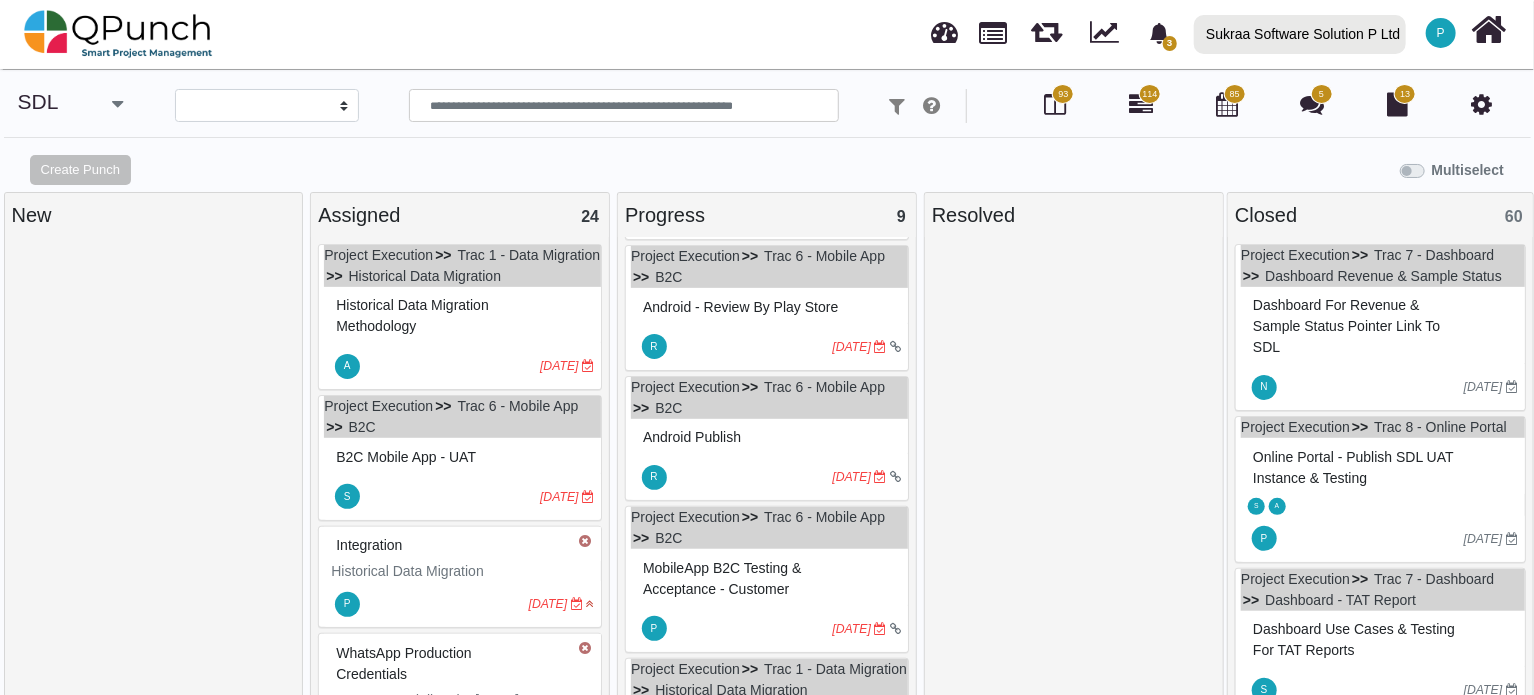 scroll, scrollTop: 400, scrollLeft: 0, axis: vertical 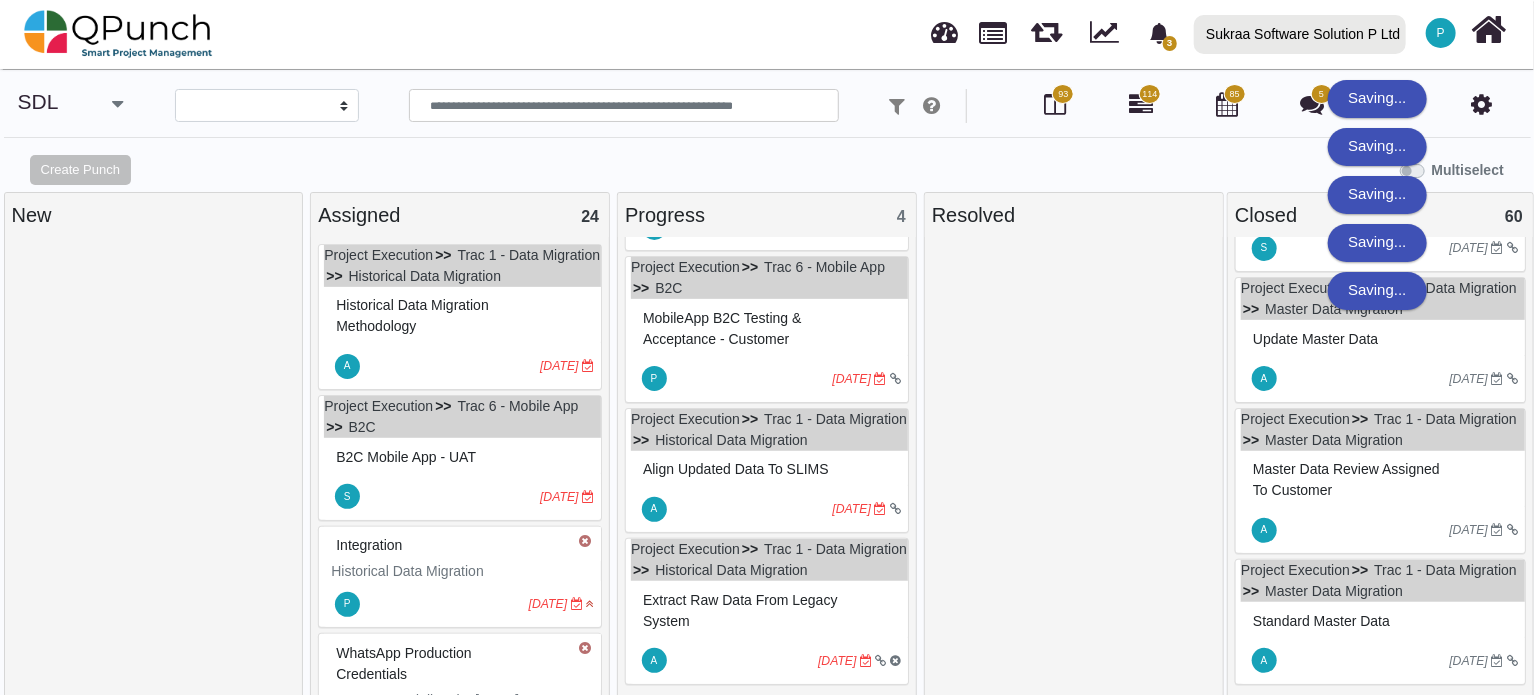 click on "Align updated Data to SLIMS" at bounding box center [462, 315] 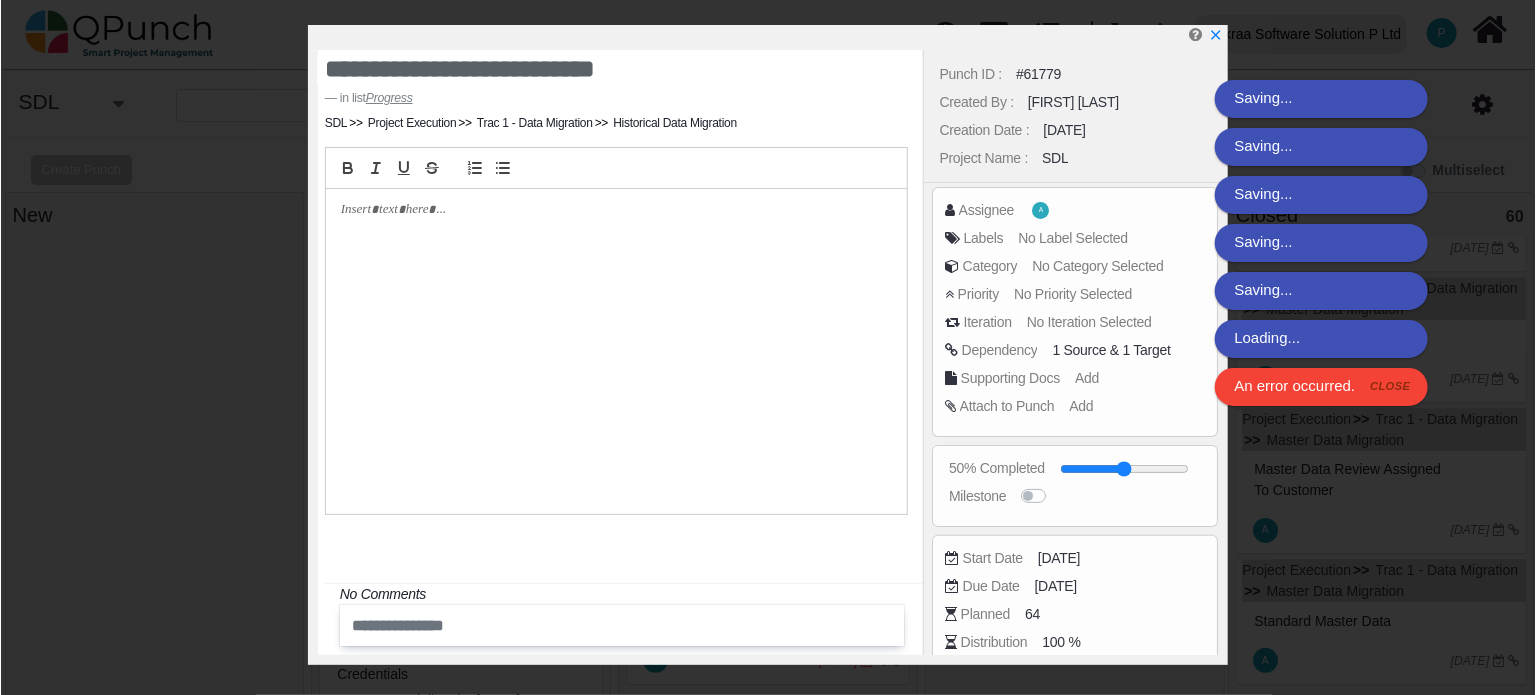 scroll, scrollTop: 7896, scrollLeft: 0, axis: vertical 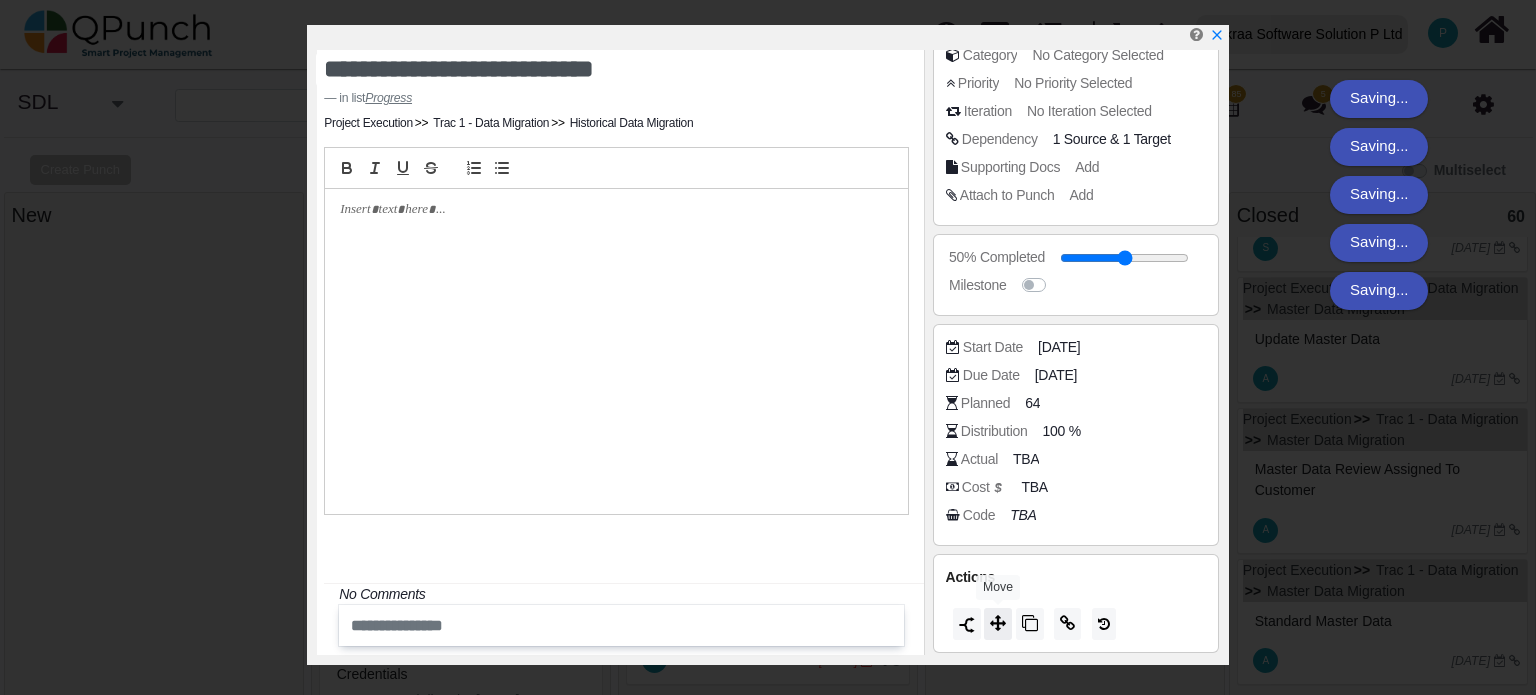 click at bounding box center [998, 623] 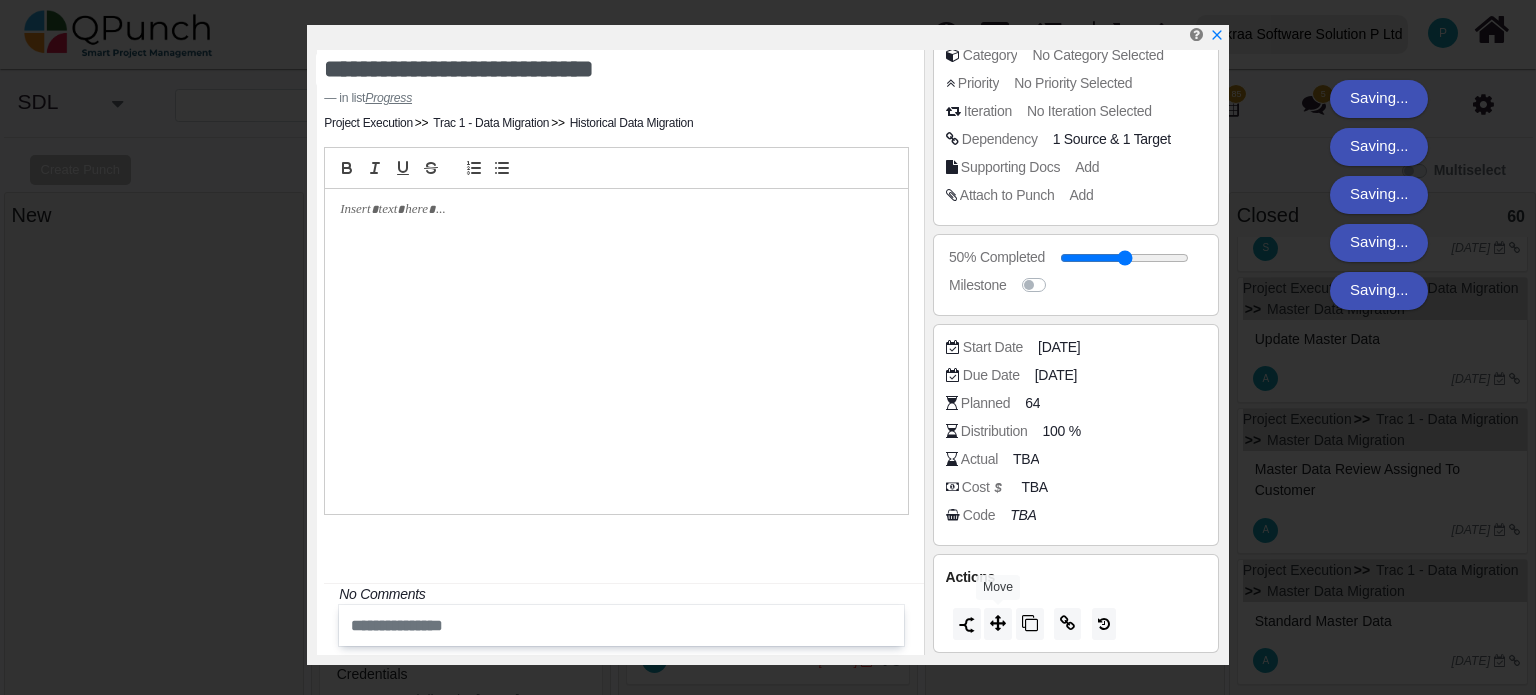 drag, startPoint x: 993, startPoint y: 623, endPoint x: 1034, endPoint y: 598, distance: 48.02083 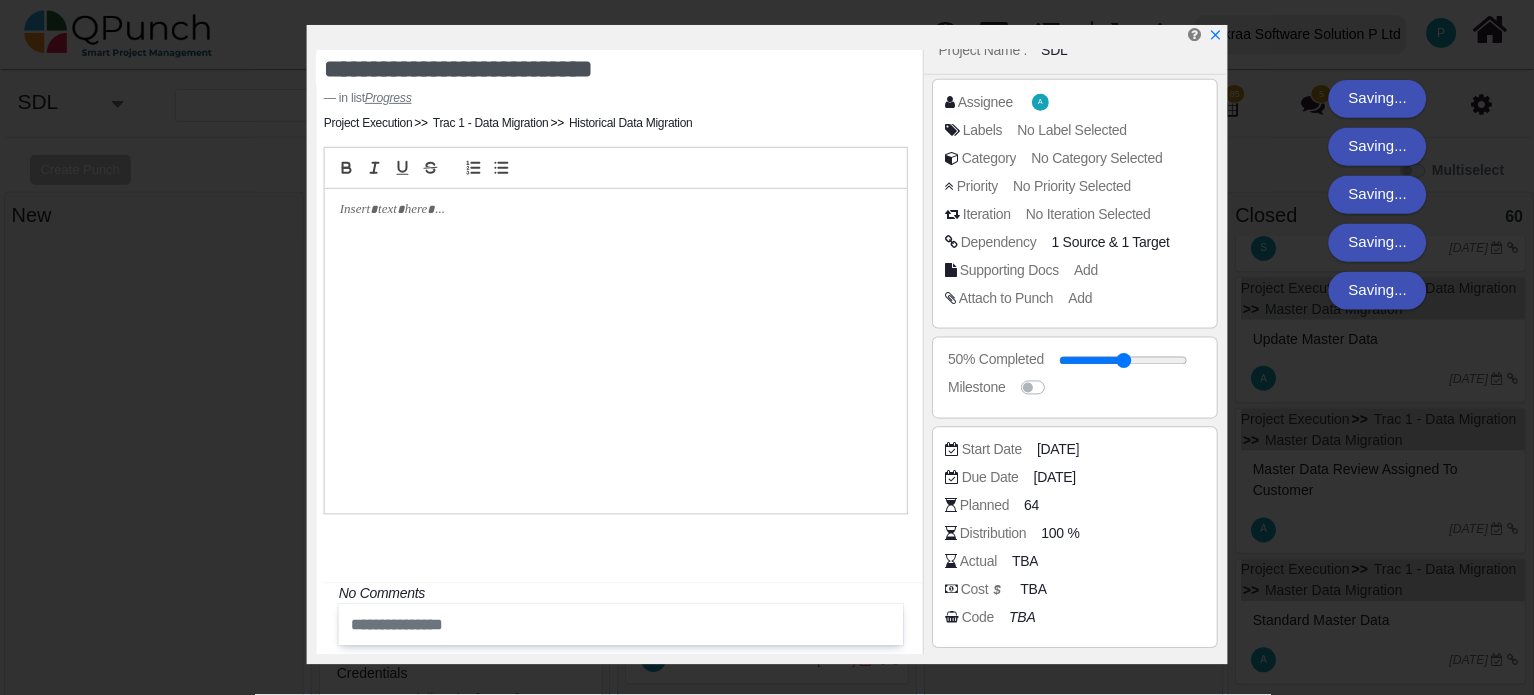 scroll, scrollTop: 0, scrollLeft: 0, axis: both 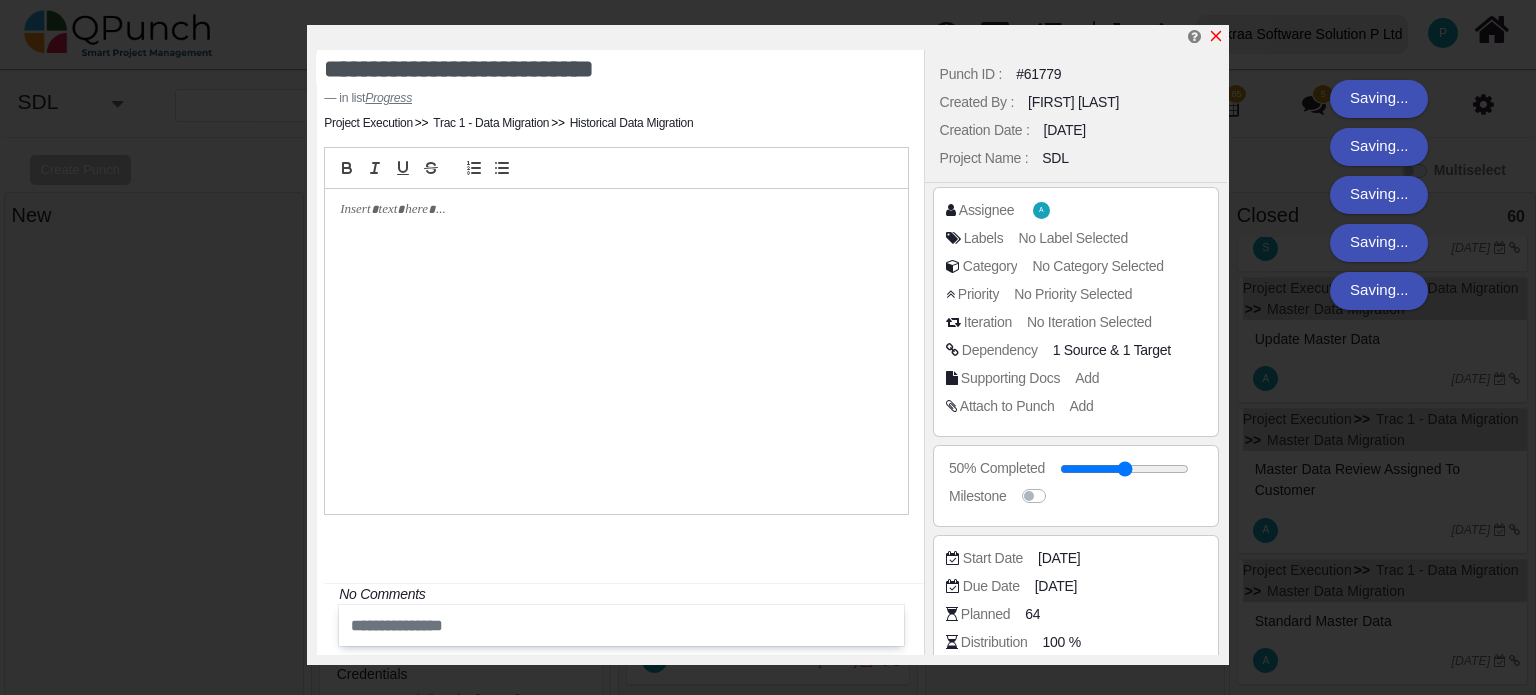 click at bounding box center (1216, 36) 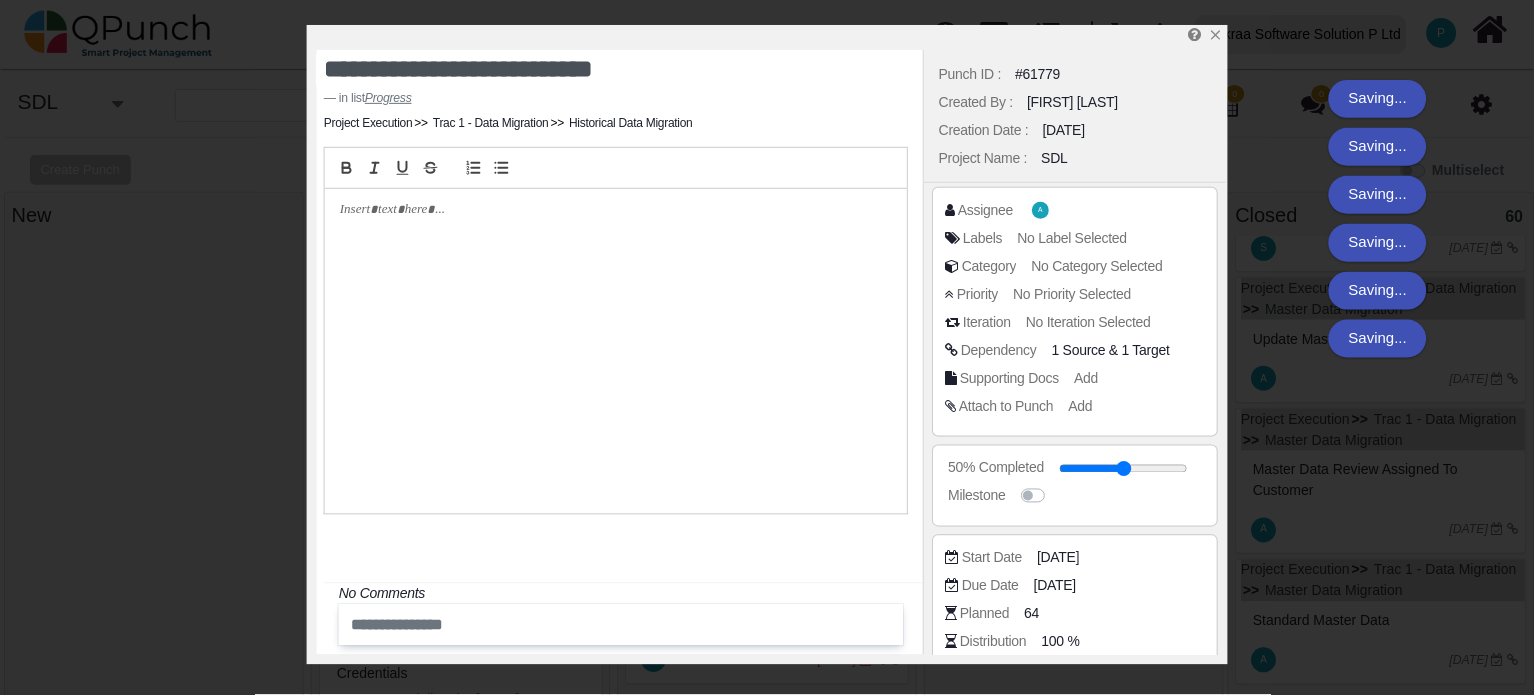 scroll, scrollTop: 7917, scrollLeft: 0, axis: vertical 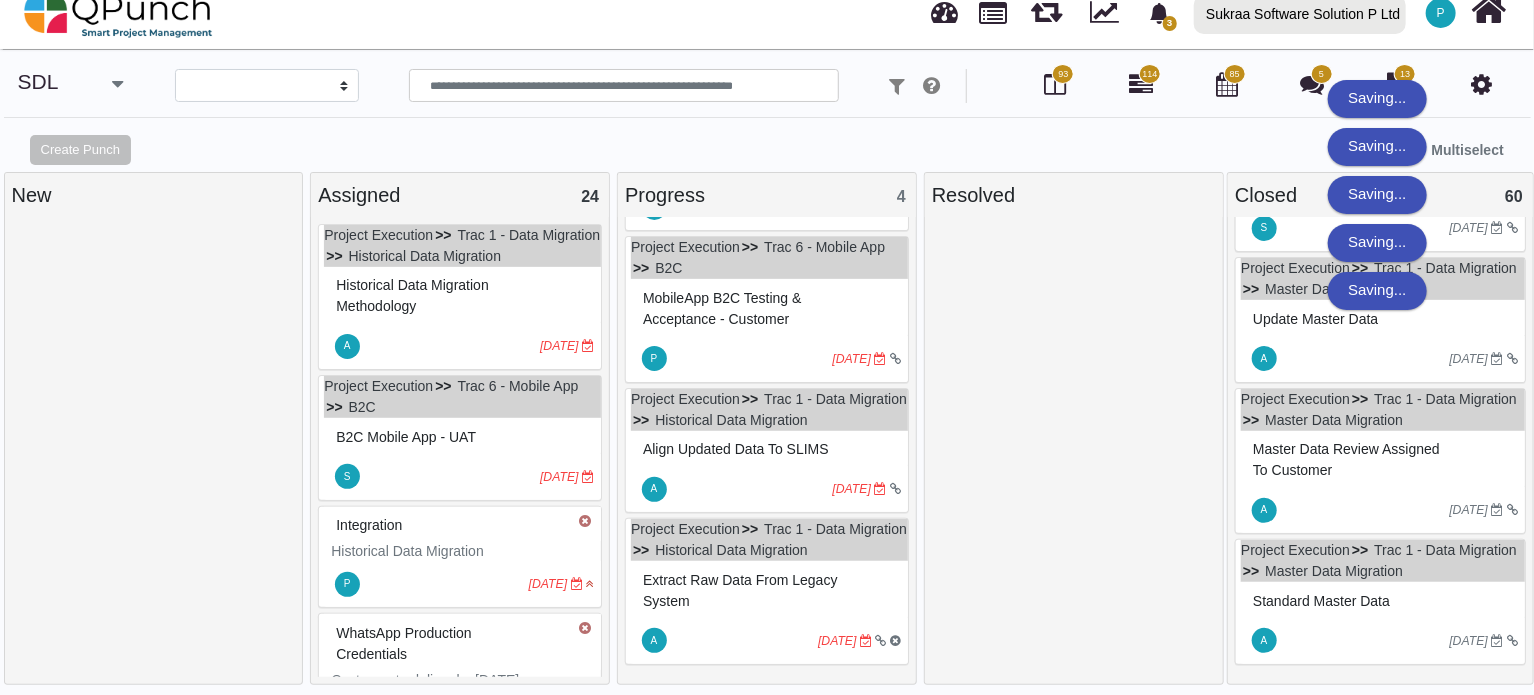 click on "Extract Raw Data from Legacy System" at bounding box center [740, 590] 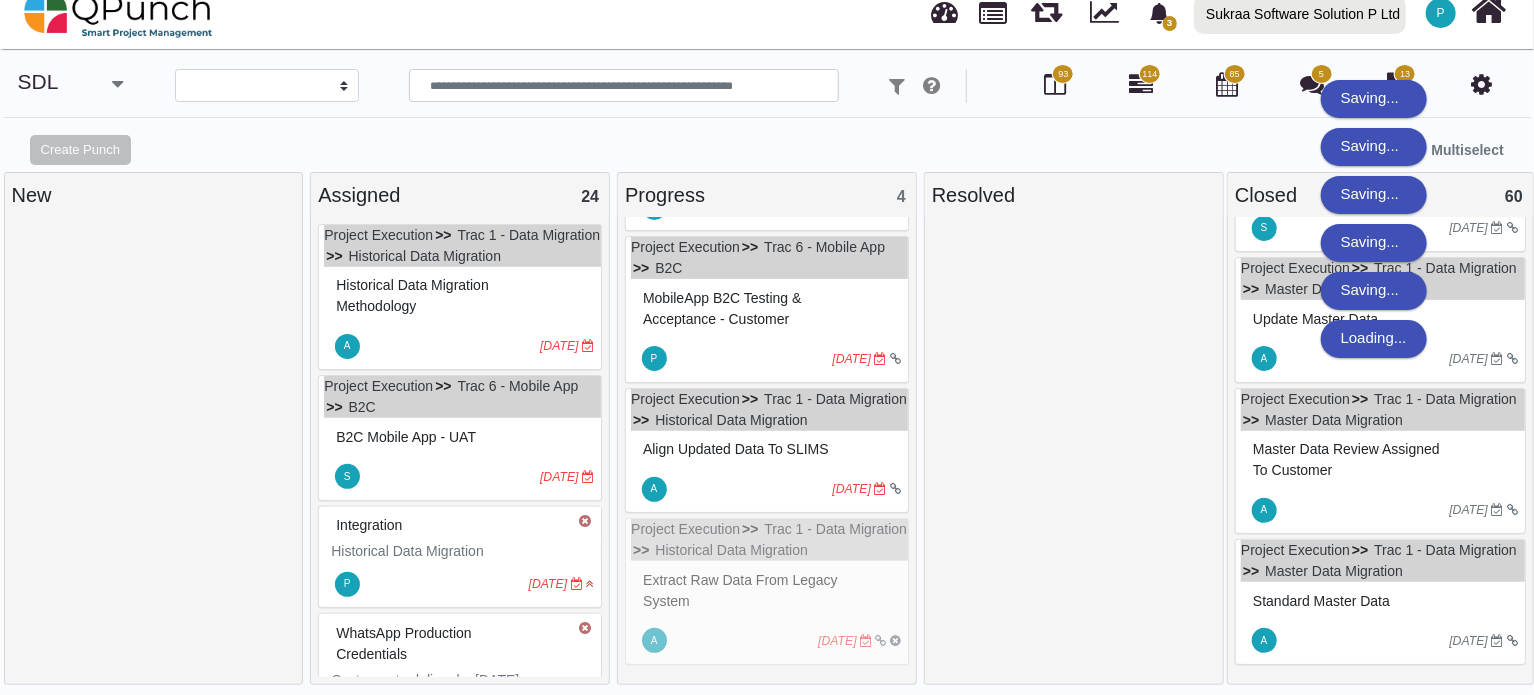 scroll, scrollTop: 7896, scrollLeft: 0, axis: vertical 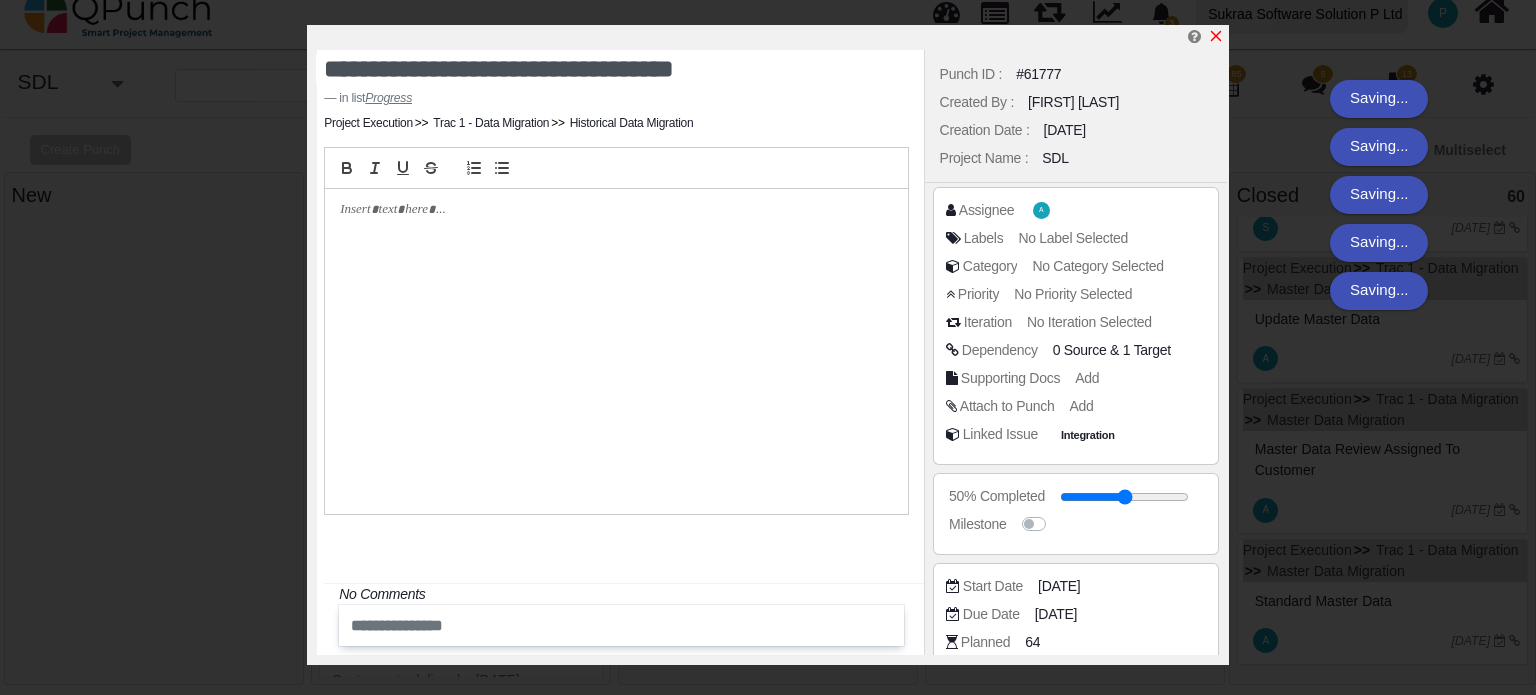 click at bounding box center (1216, 36) 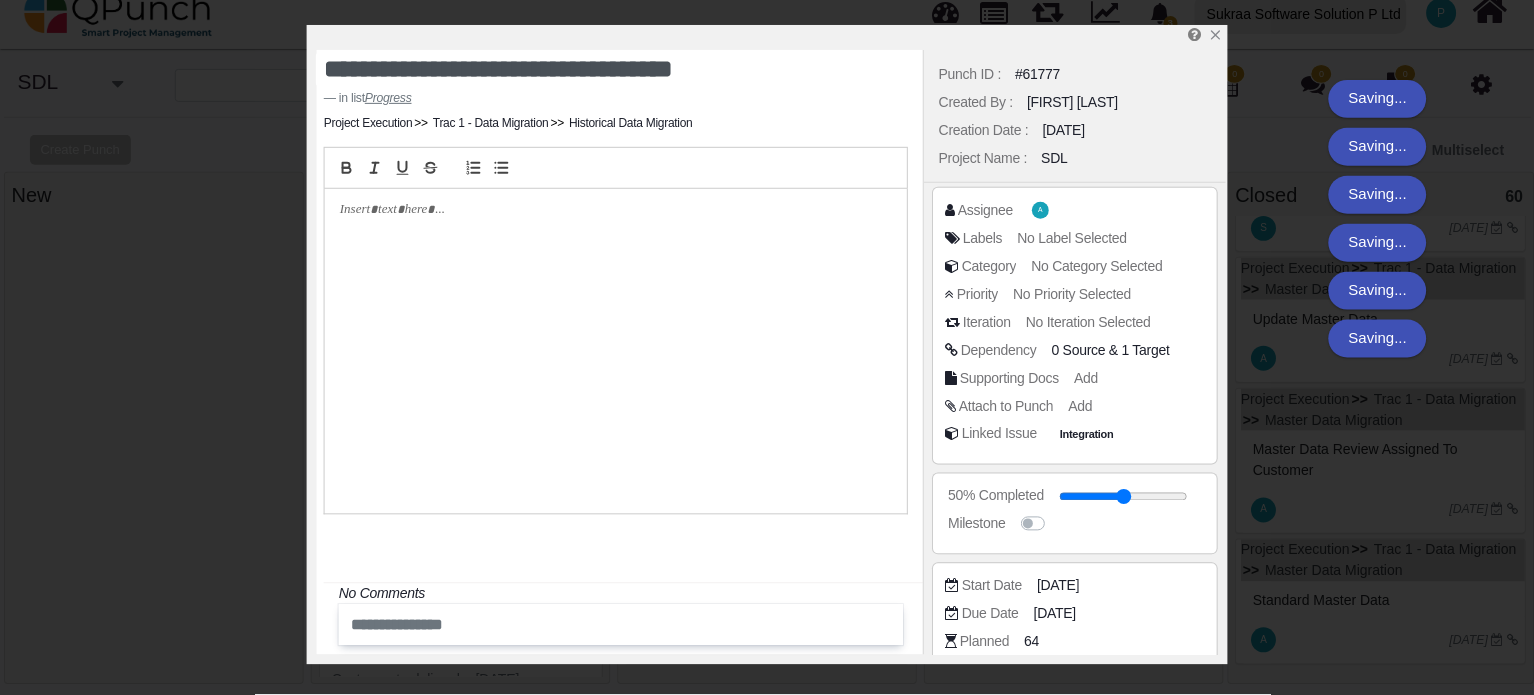 scroll, scrollTop: 7917, scrollLeft: 0, axis: vertical 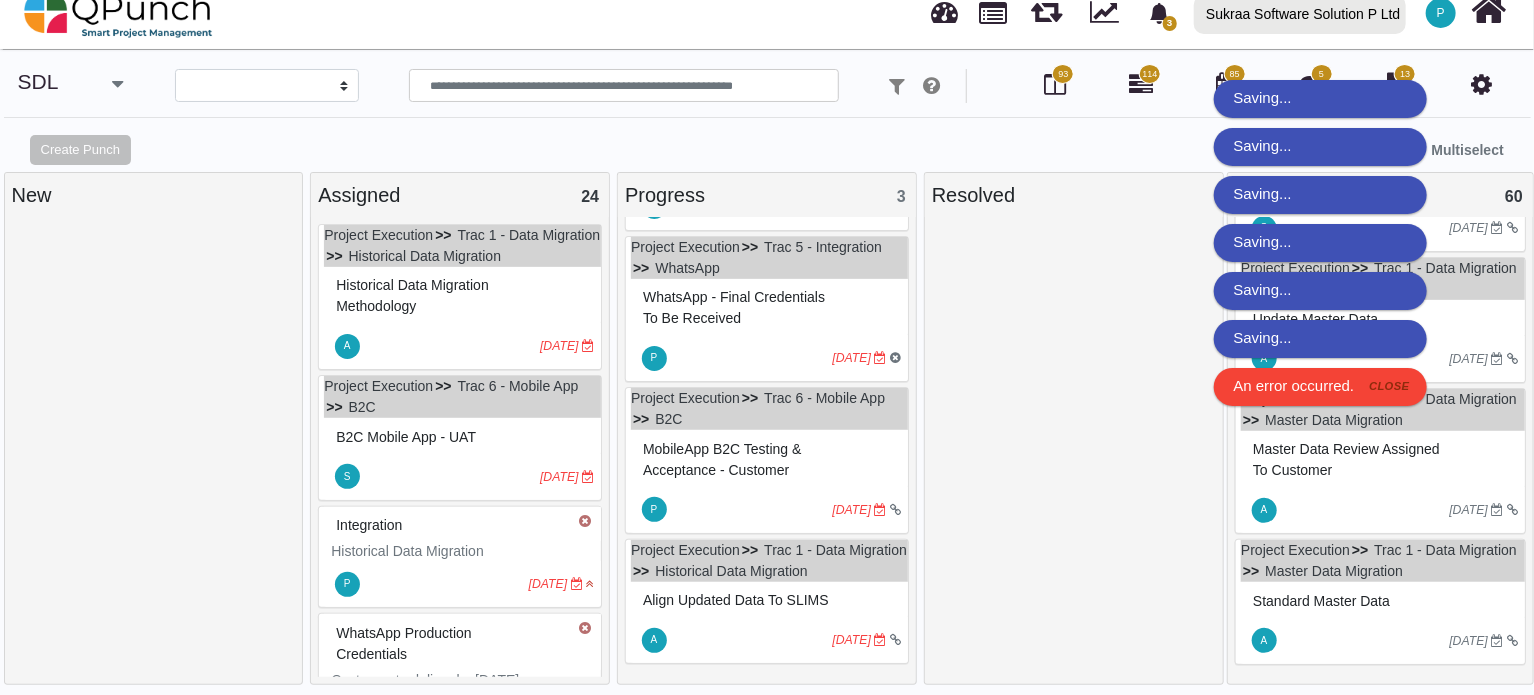 click on "An error occurred. close" at bounding box center [1320, 387] 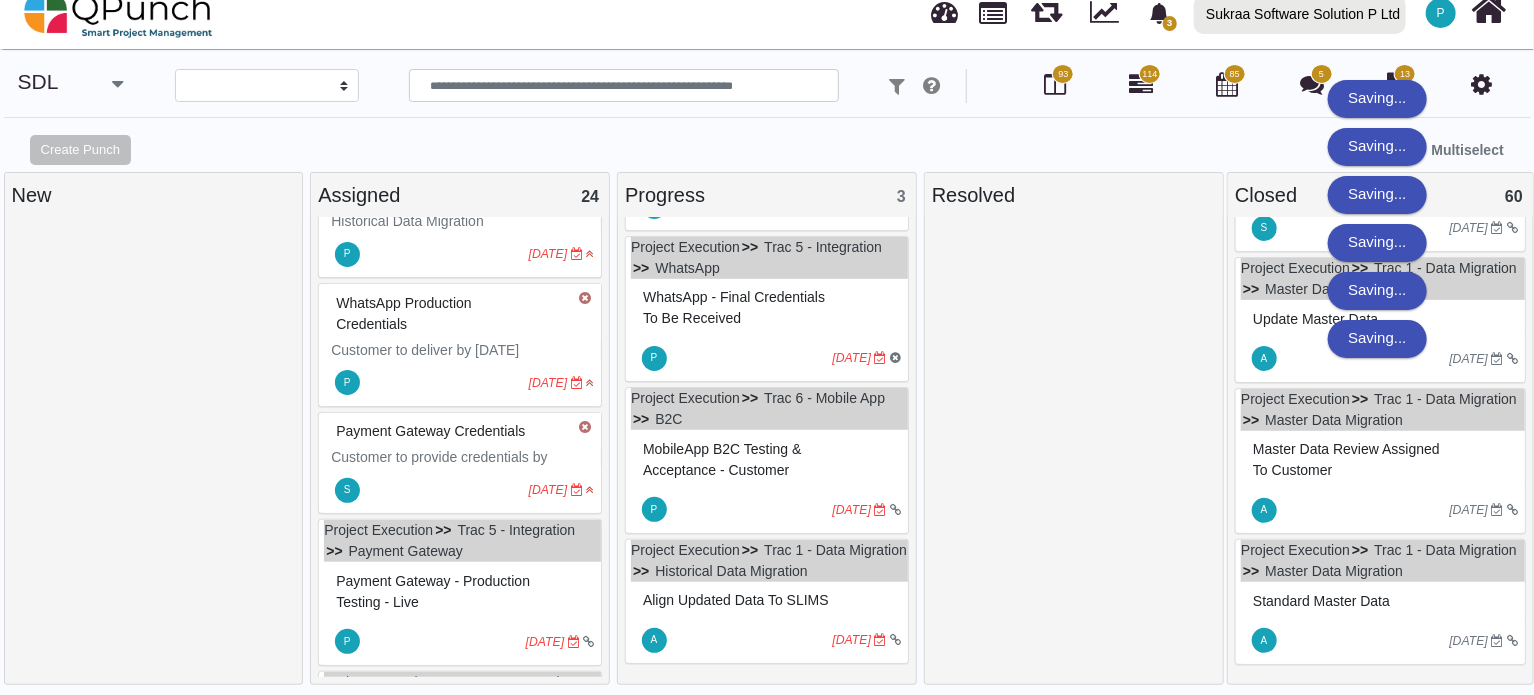 scroll, scrollTop: 0, scrollLeft: 0, axis: both 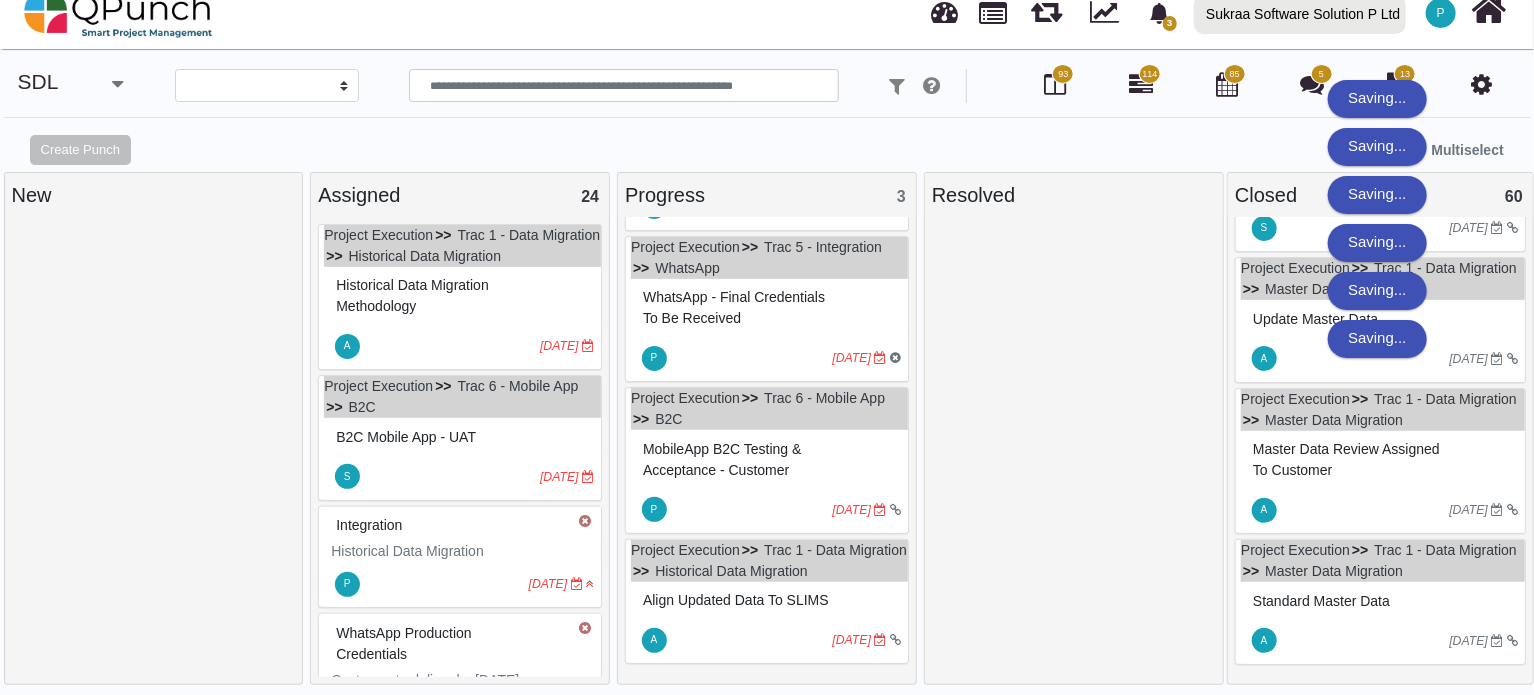 click at bounding box center [154, 454] 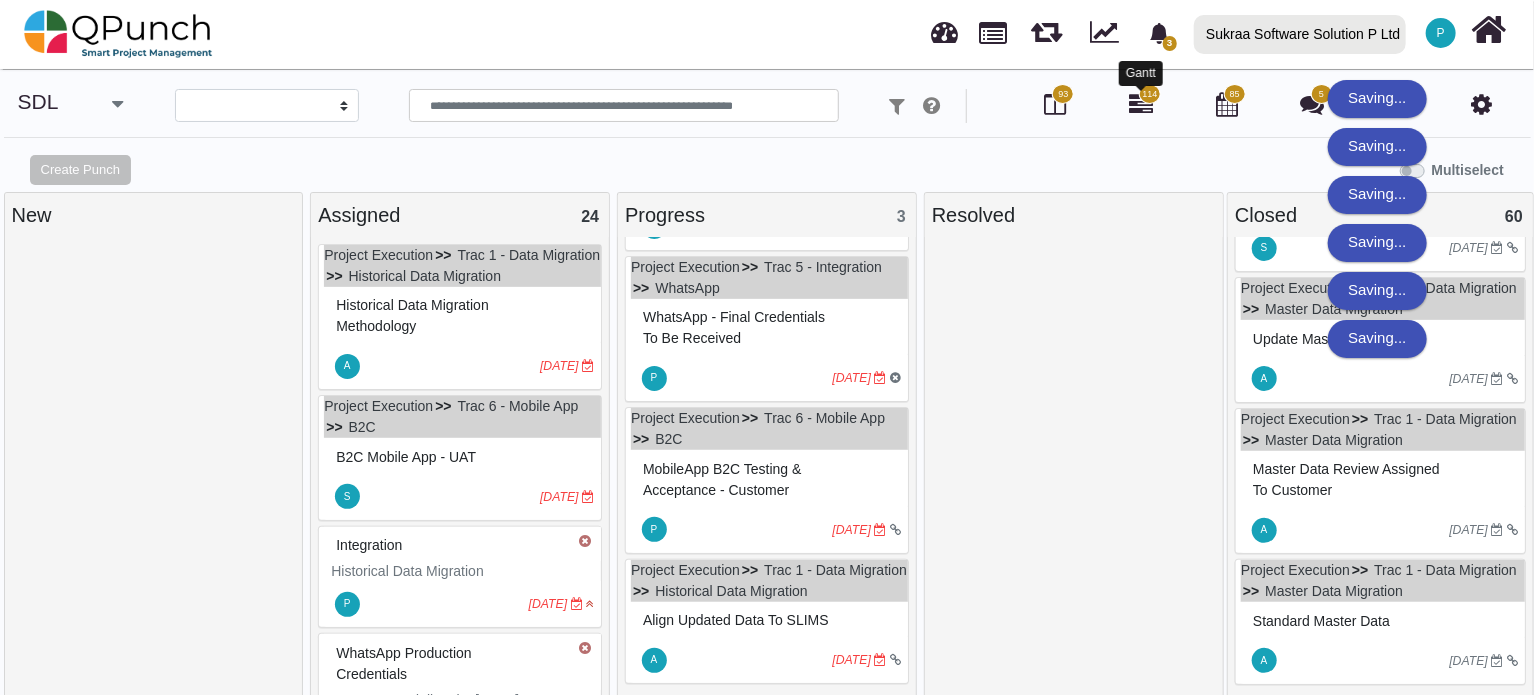 click at bounding box center [1141, 104] 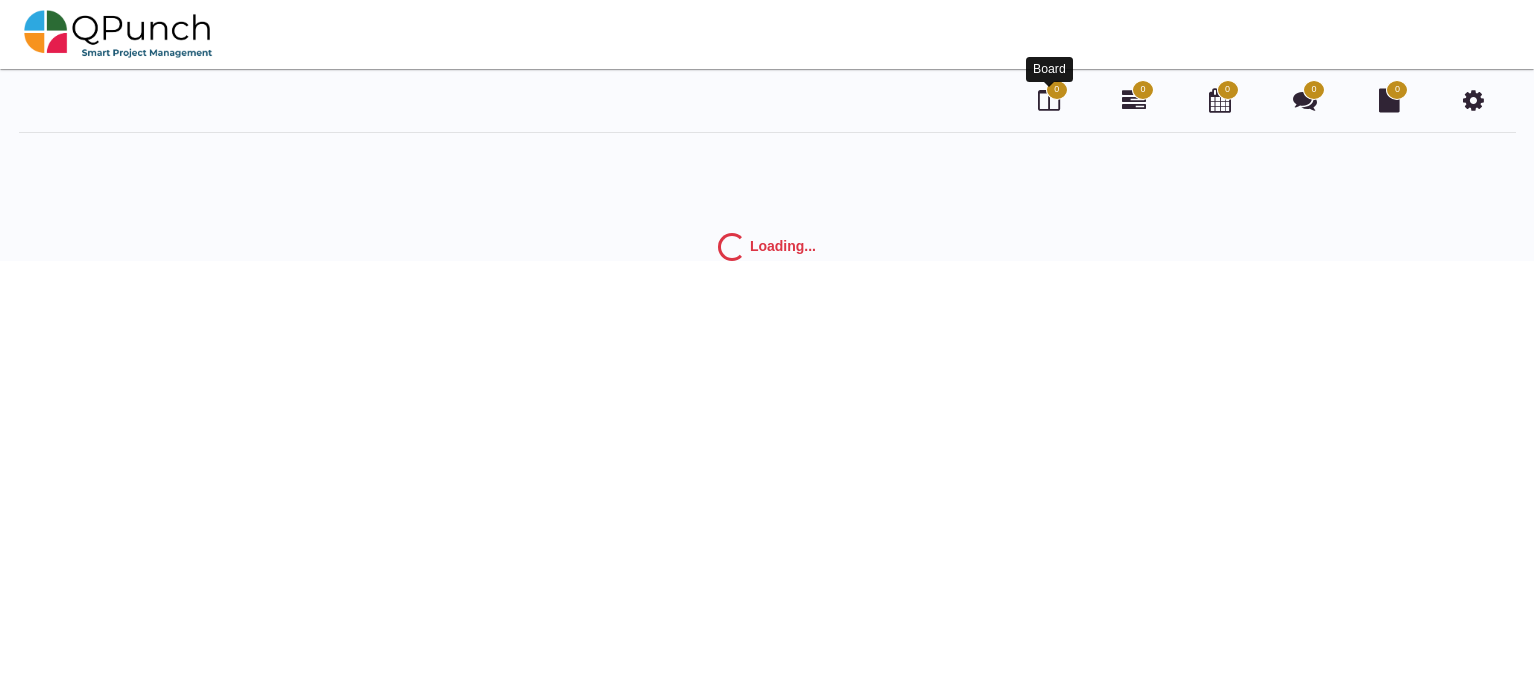 scroll, scrollTop: 0, scrollLeft: 0, axis: both 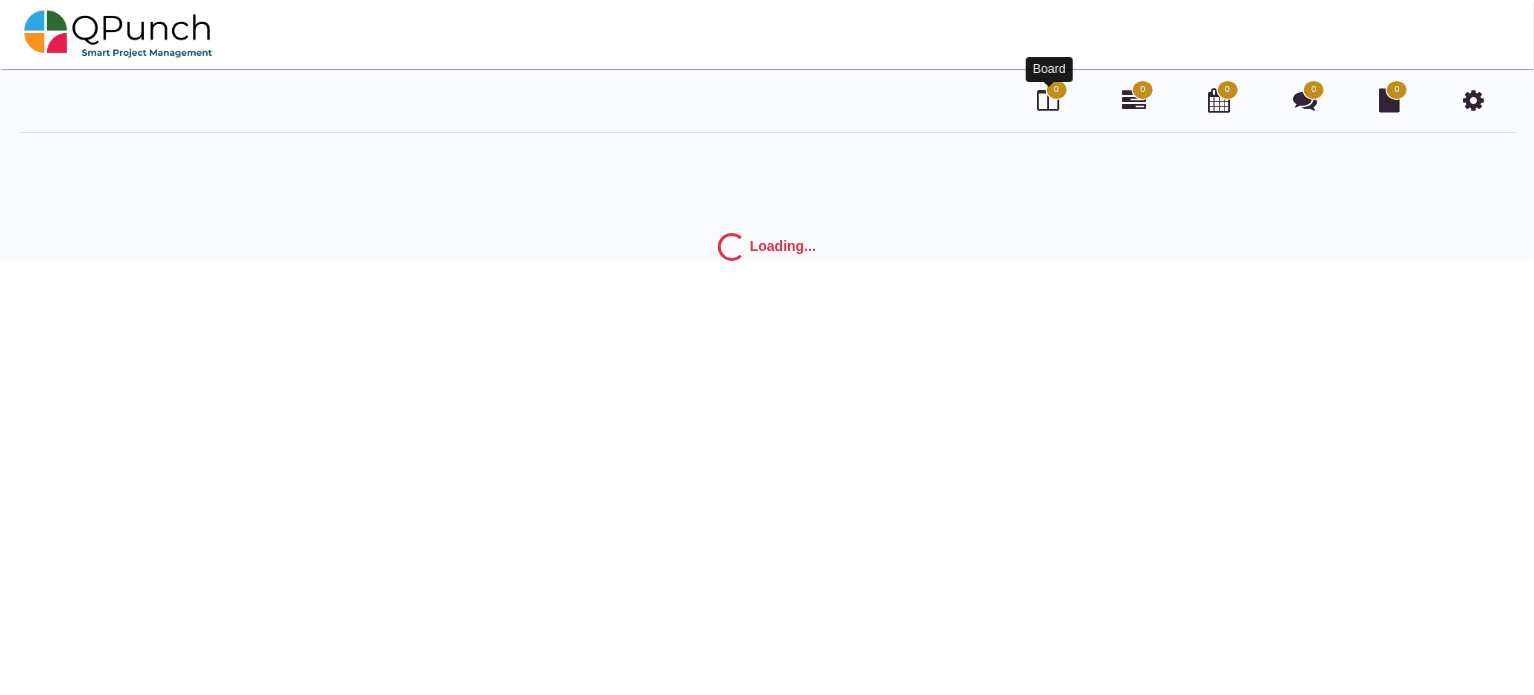 click at bounding box center (1049, 100) 